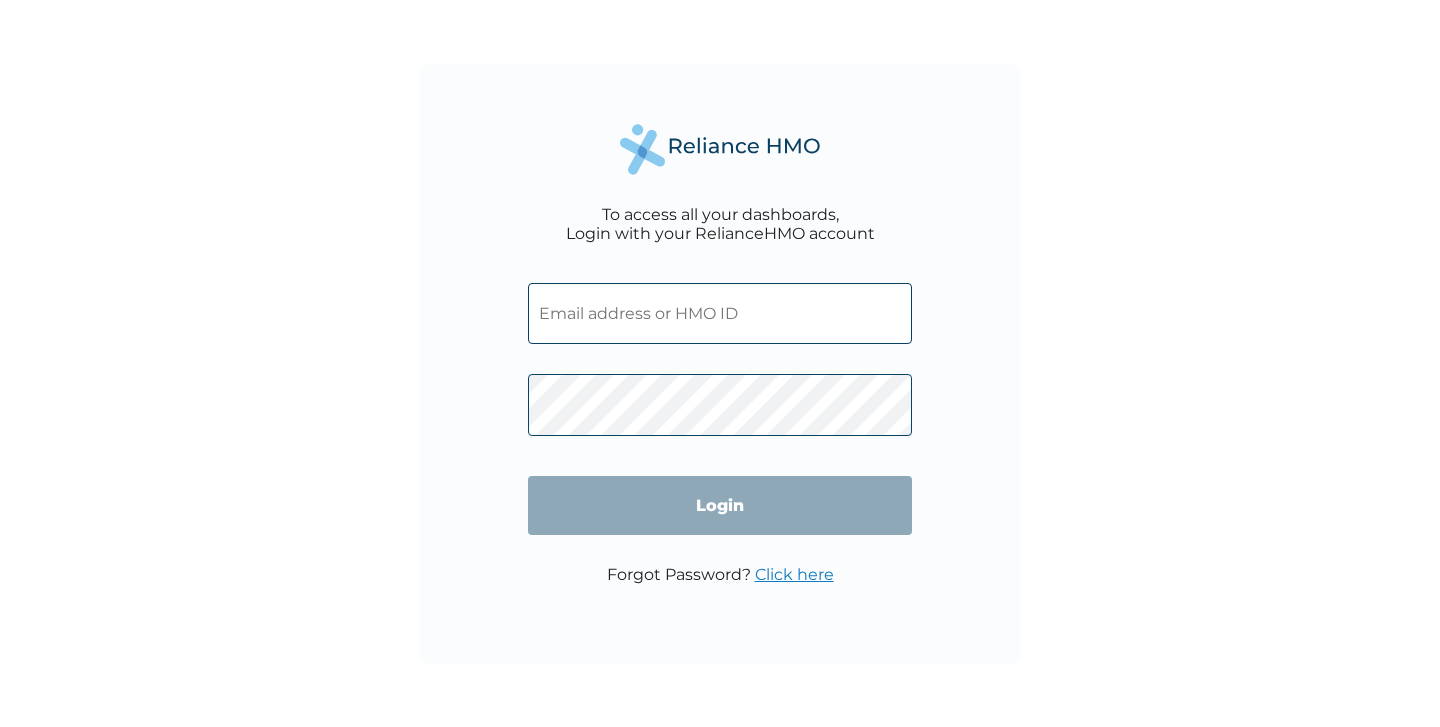scroll, scrollTop: 0, scrollLeft: 0, axis: both 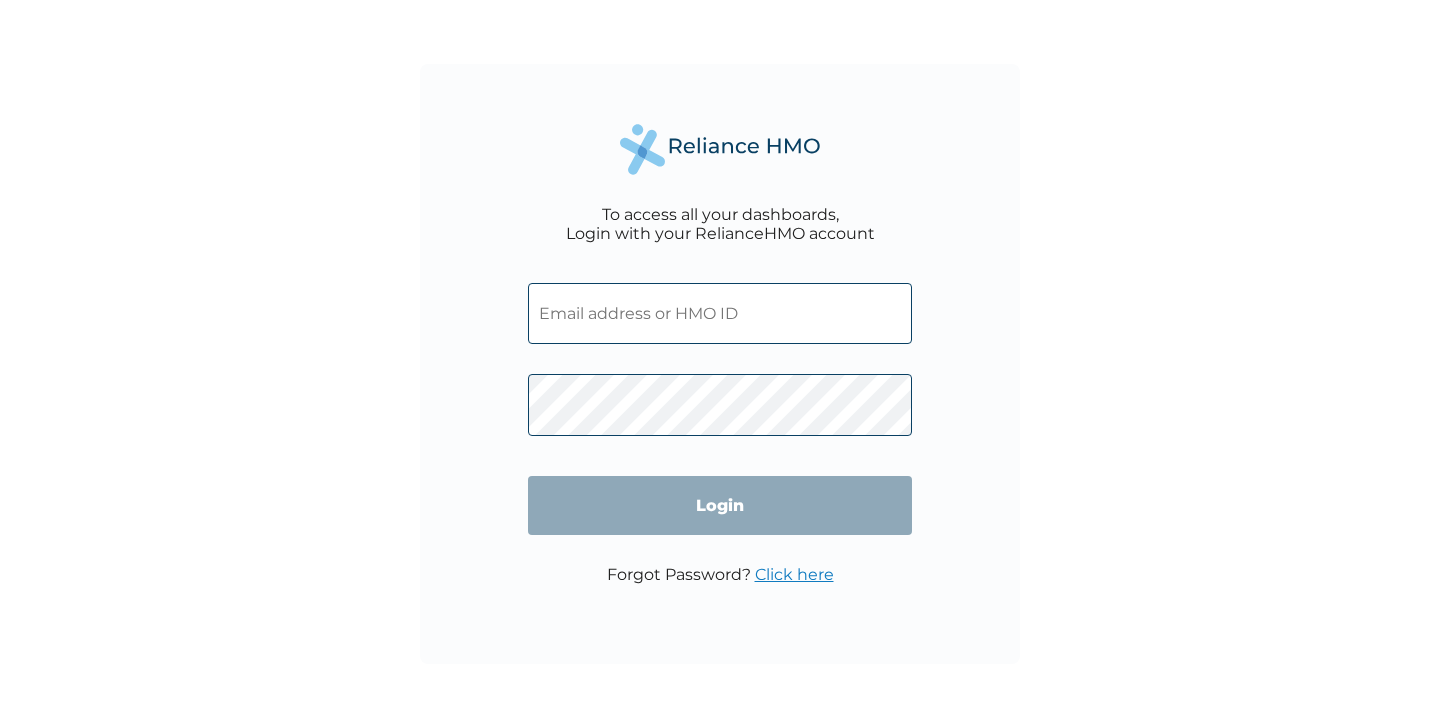 click at bounding box center (720, 313) 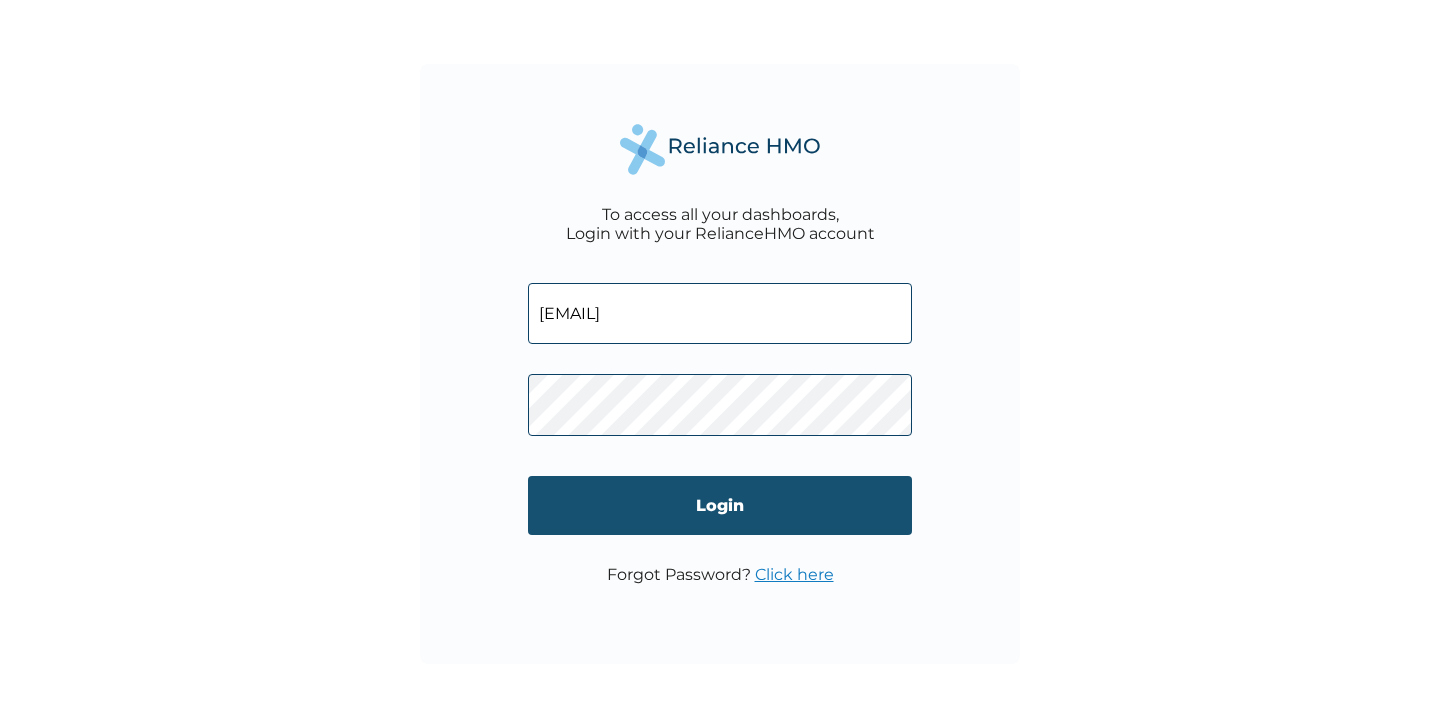 click on "Login" at bounding box center [720, 505] 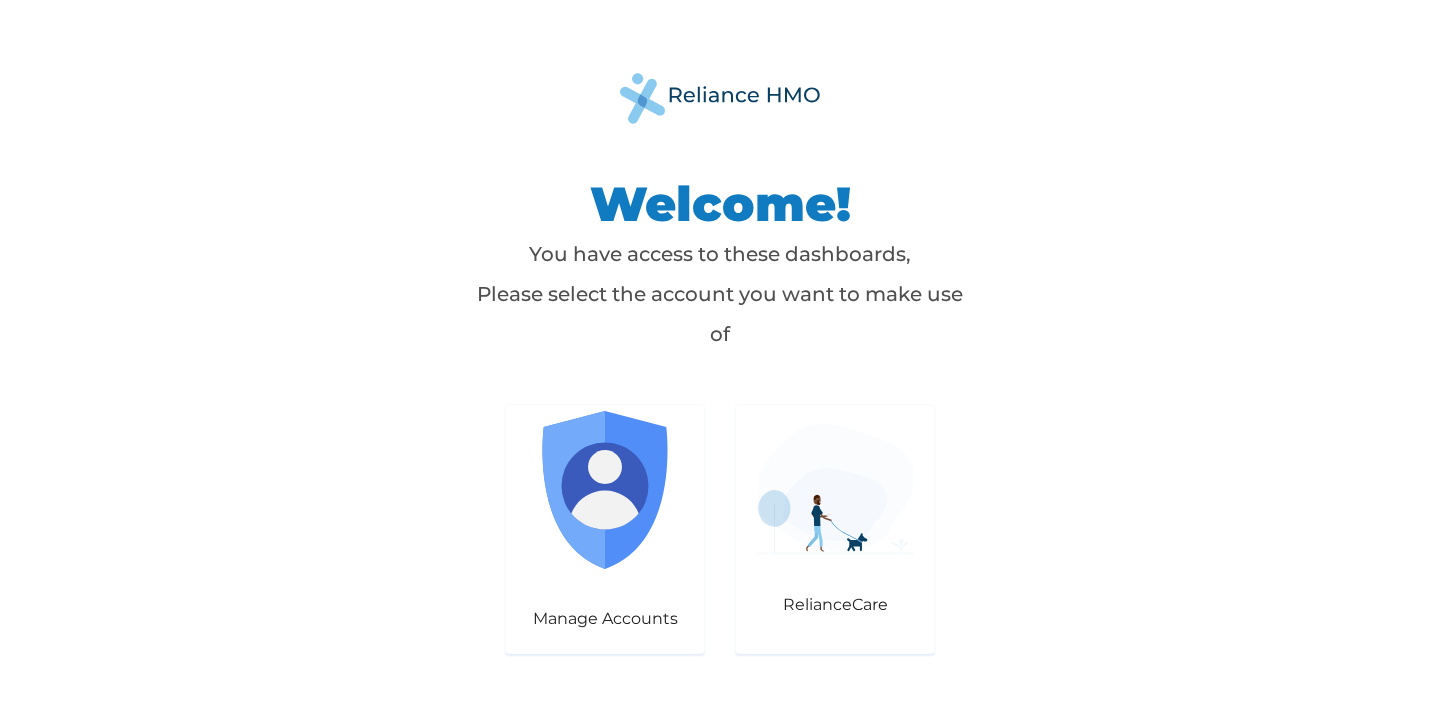 scroll, scrollTop: 0, scrollLeft: 0, axis: both 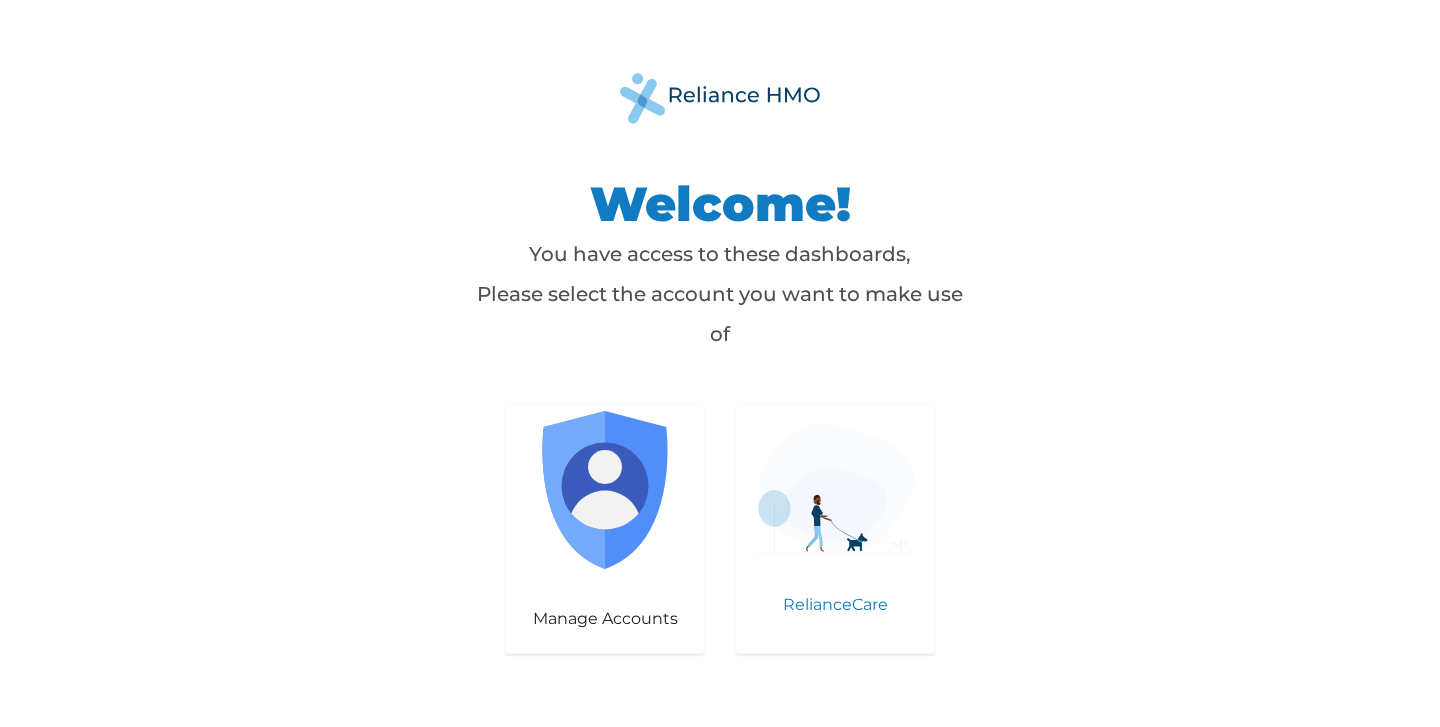click at bounding box center [835, 489] 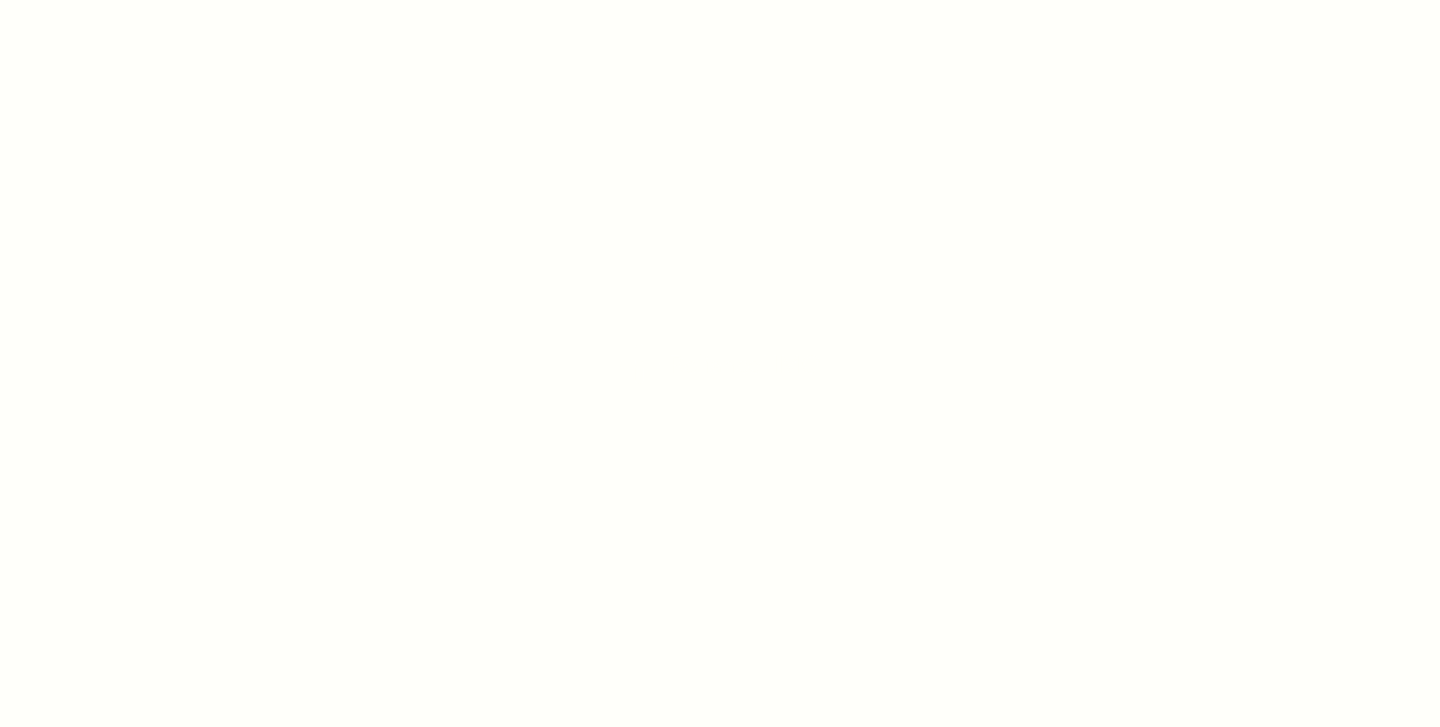 scroll, scrollTop: 0, scrollLeft: 0, axis: both 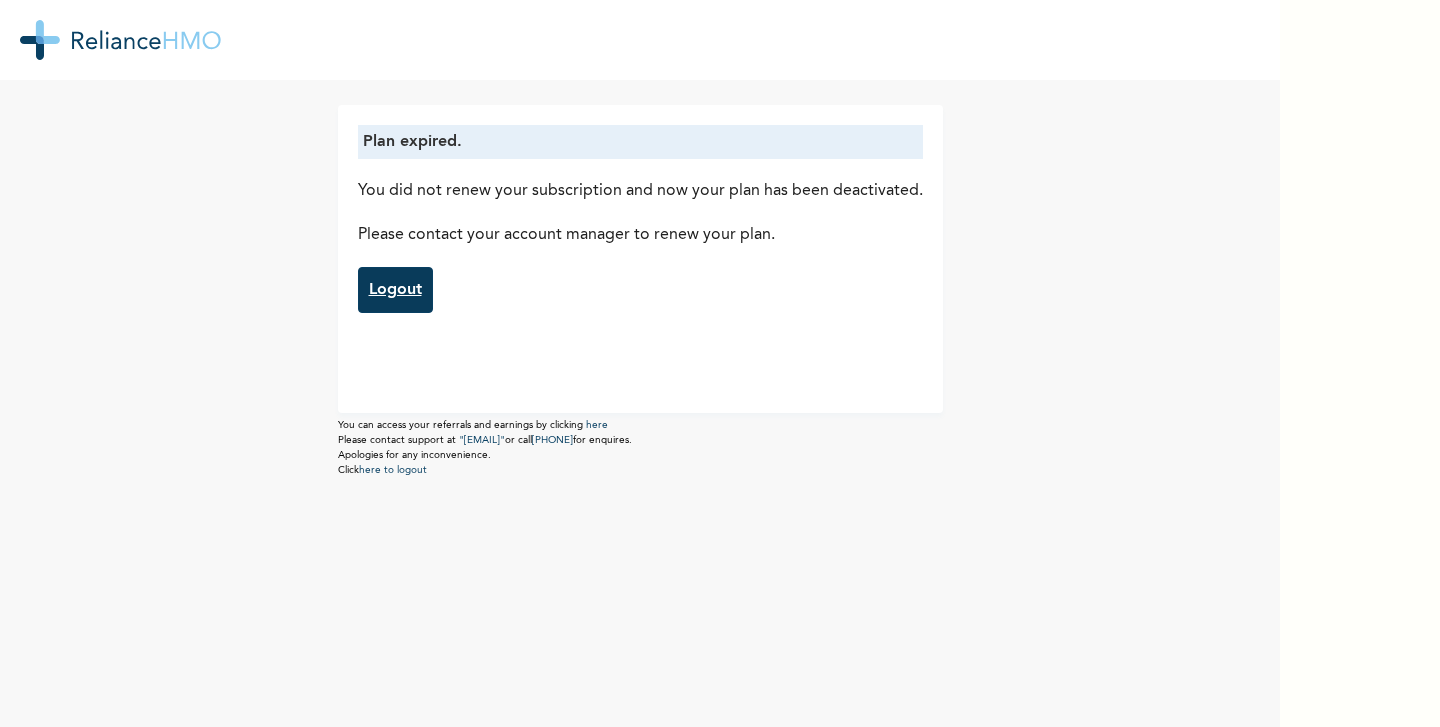 click on "Logout" at bounding box center [395, 290] 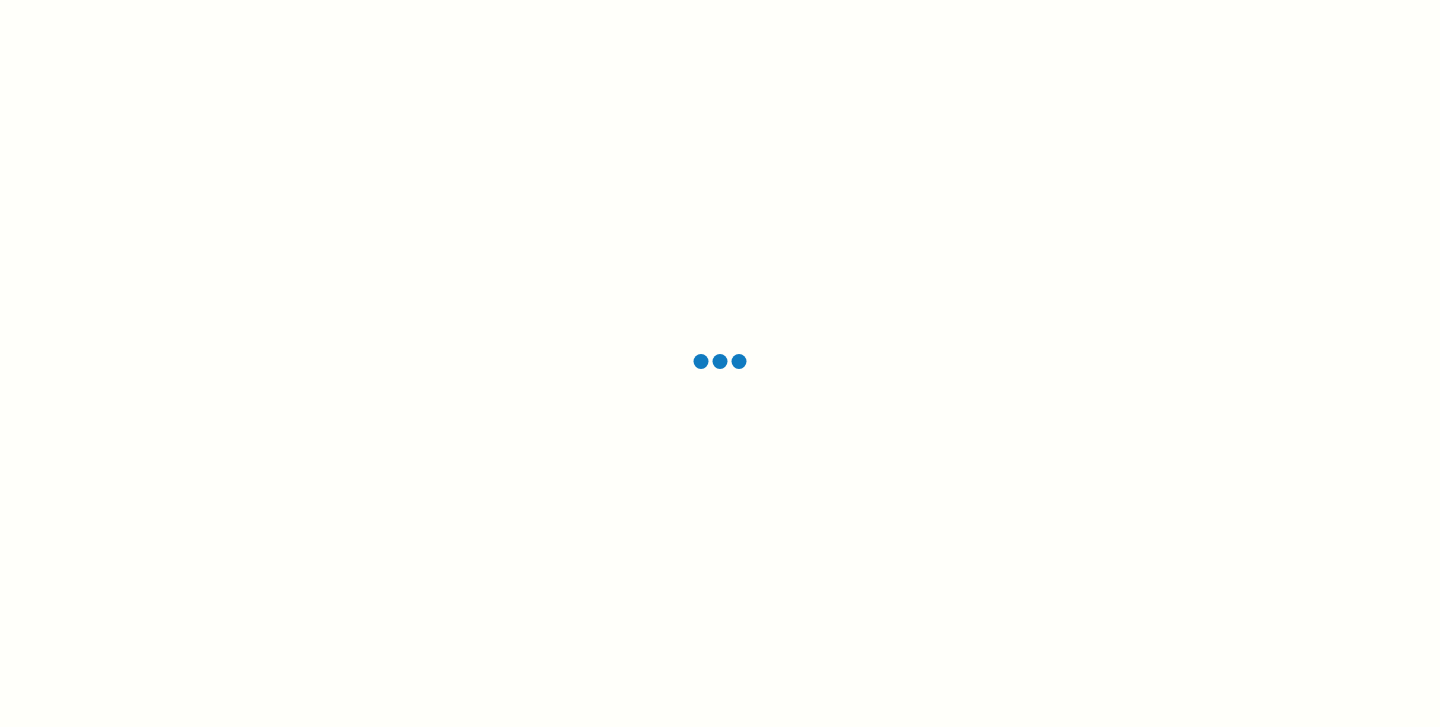 scroll, scrollTop: 0, scrollLeft: 0, axis: both 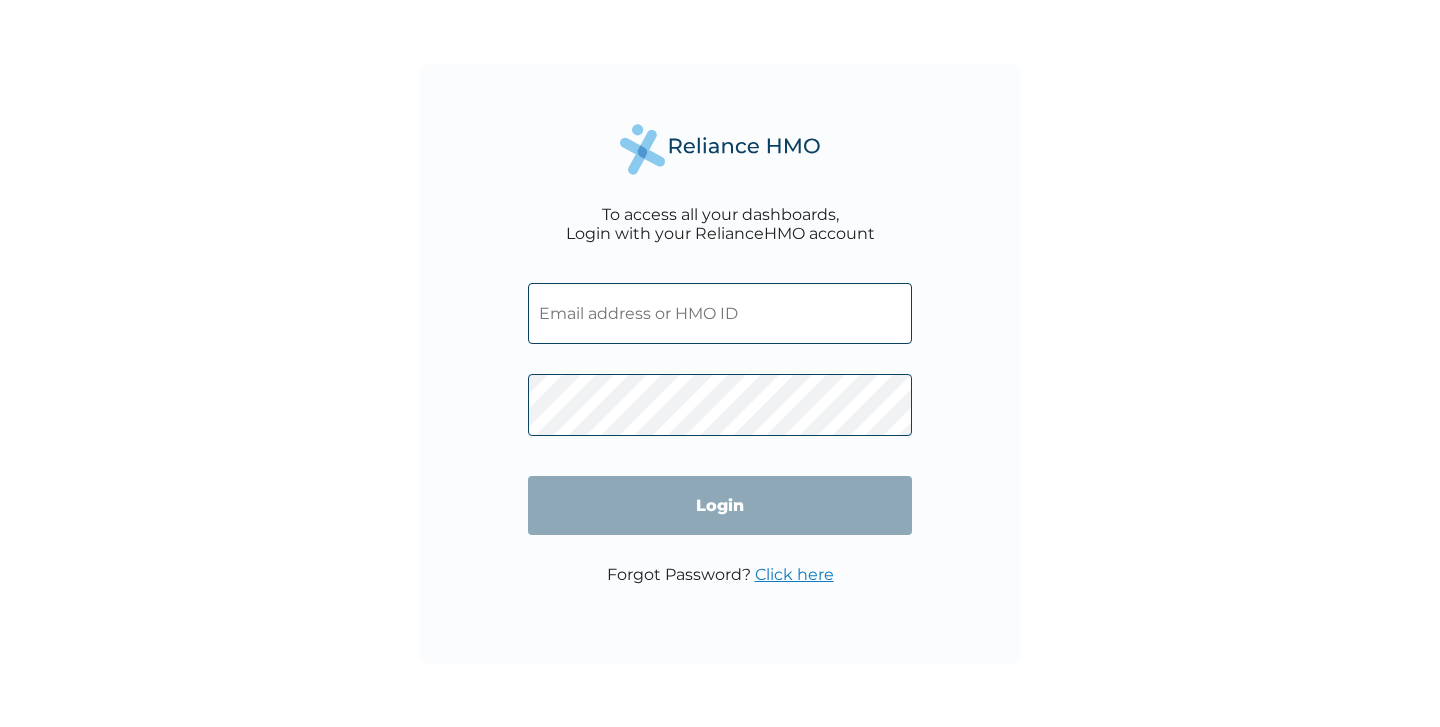 click at bounding box center [720, 313] 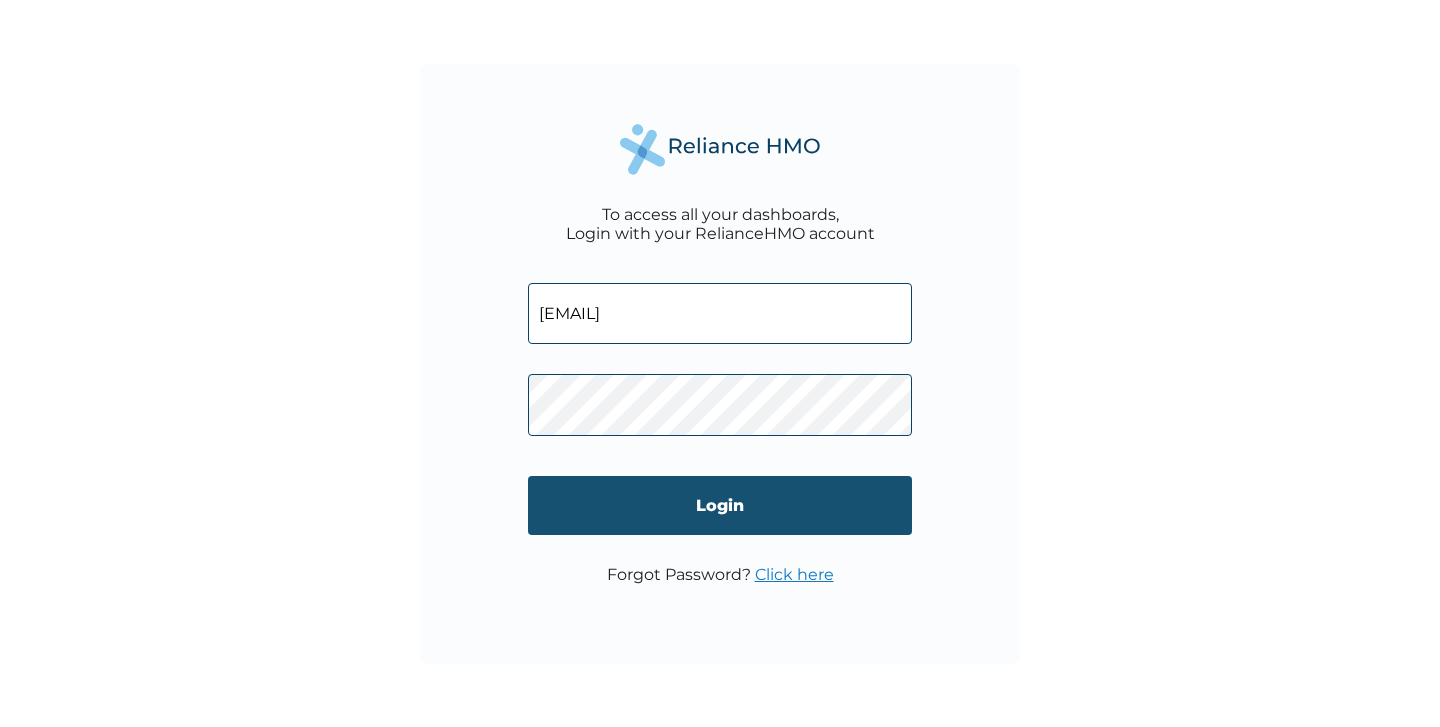 click on "Login" at bounding box center (720, 505) 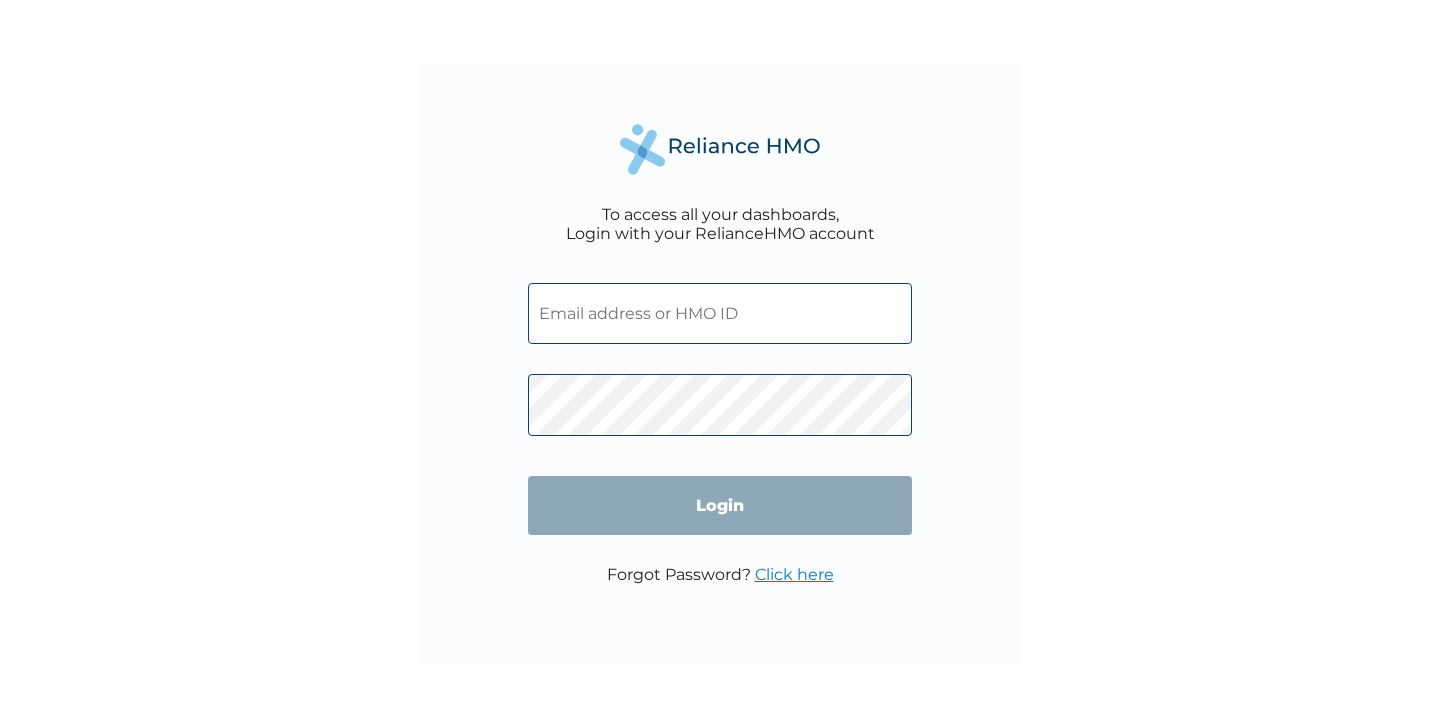 scroll, scrollTop: 0, scrollLeft: 0, axis: both 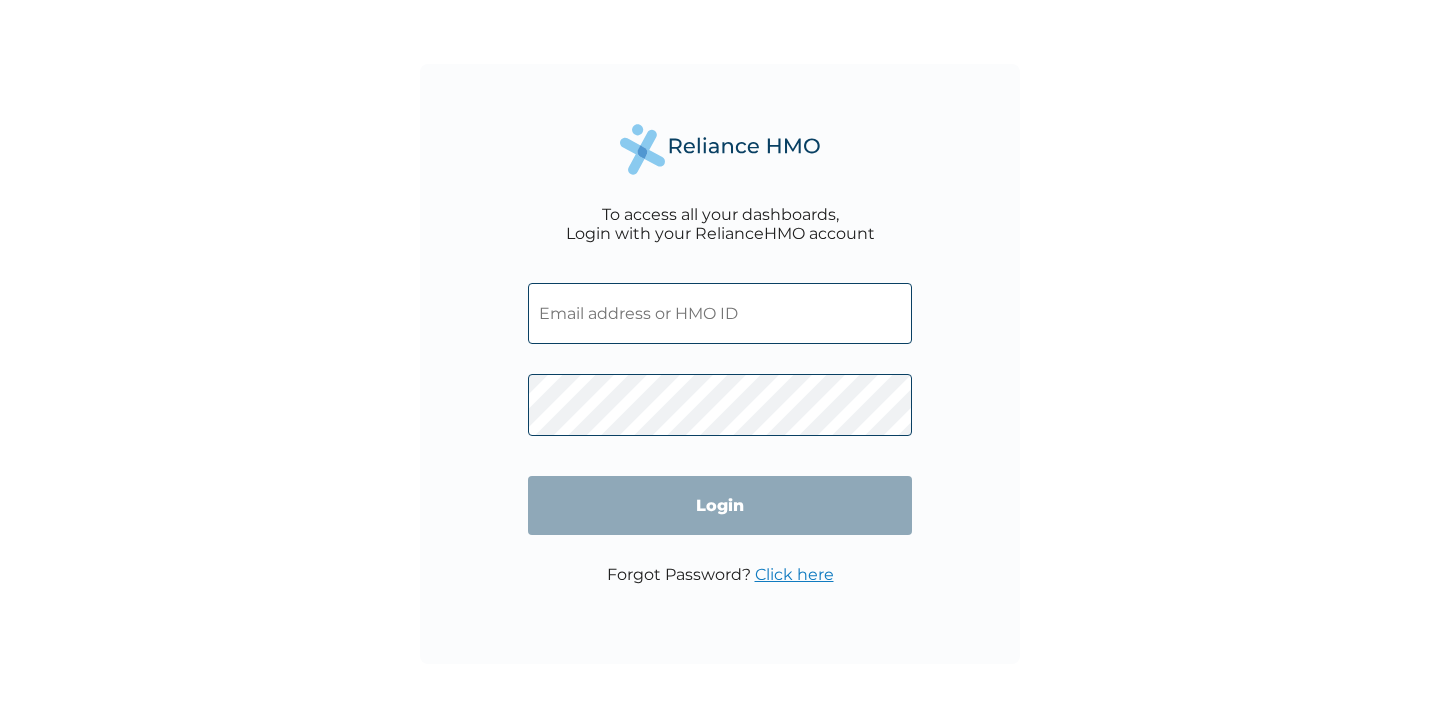 paste on "asmaameerahnislam@gmail.com" 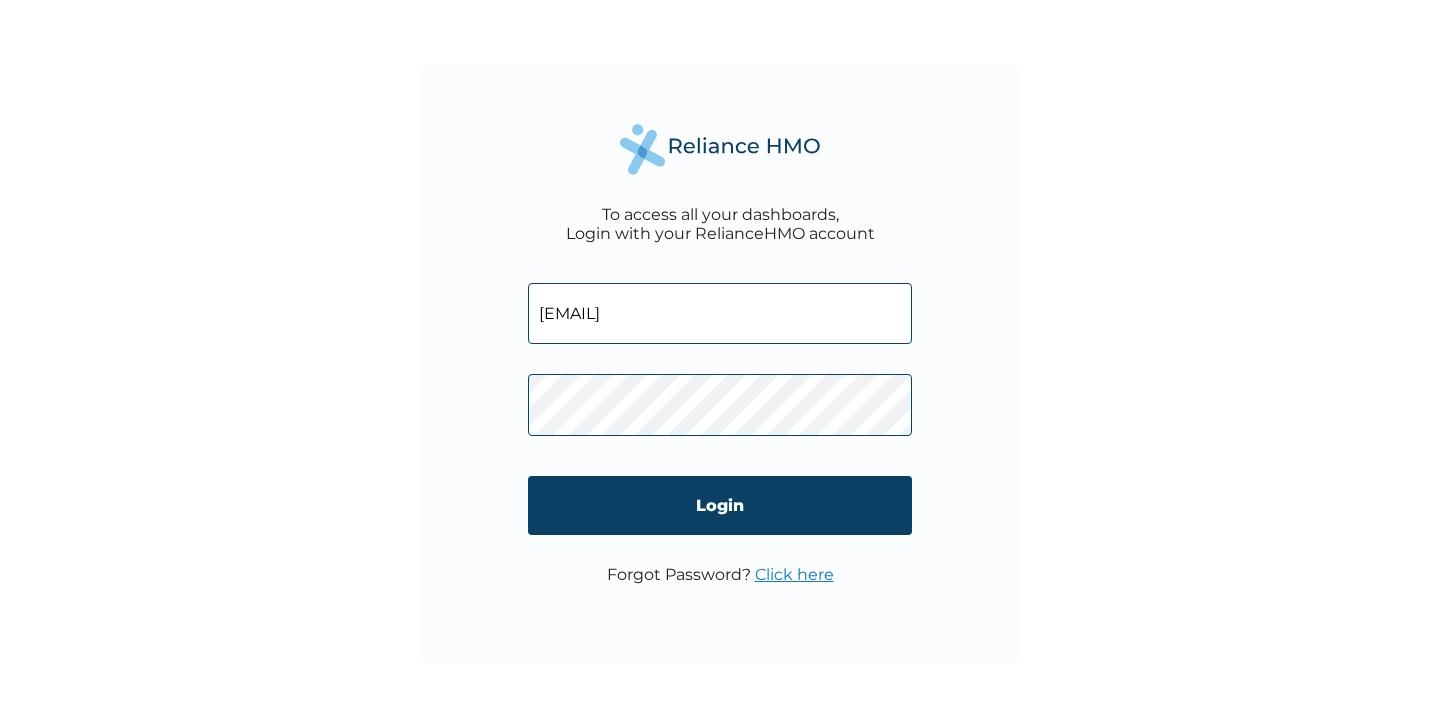type on "asmaameerahnislam@gmail.com" 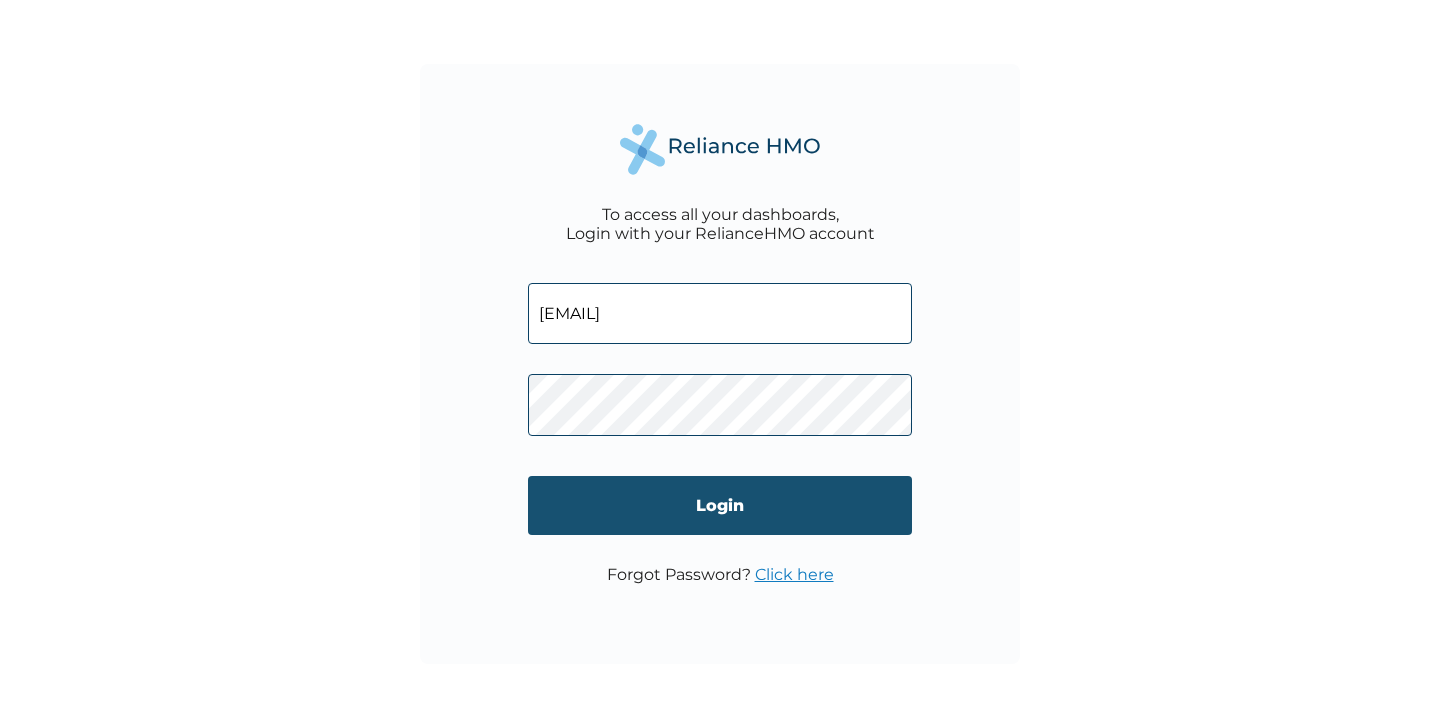 click on "Login" at bounding box center [720, 505] 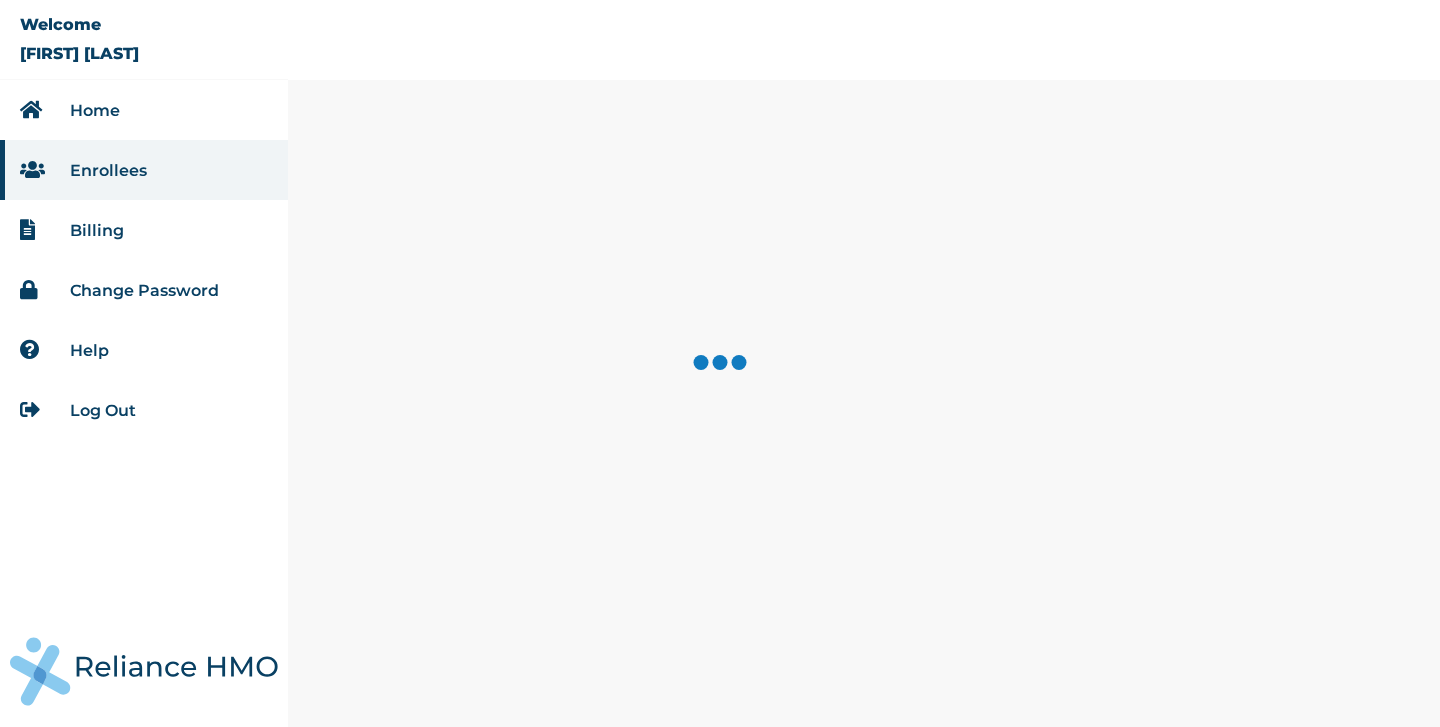 scroll, scrollTop: 0, scrollLeft: 0, axis: both 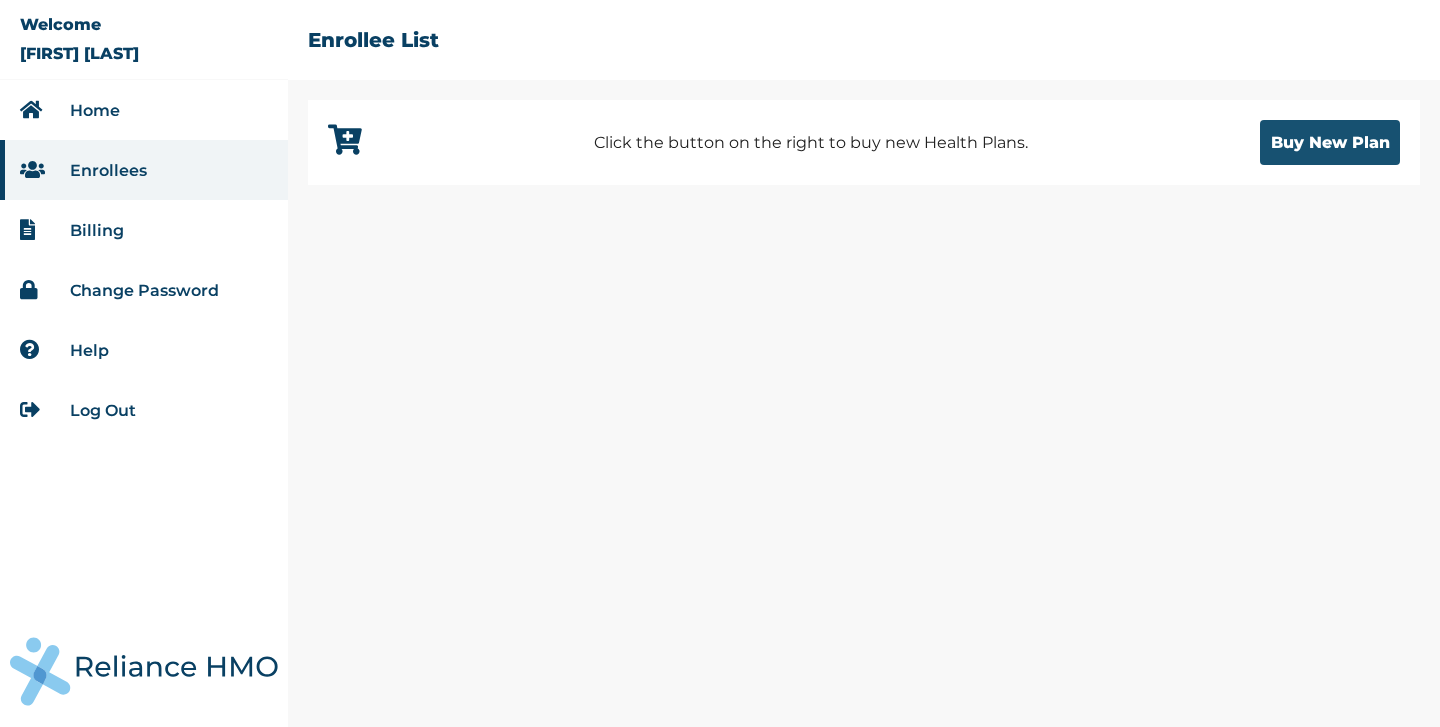 click on "Buy New Plan" at bounding box center [1330, 142] 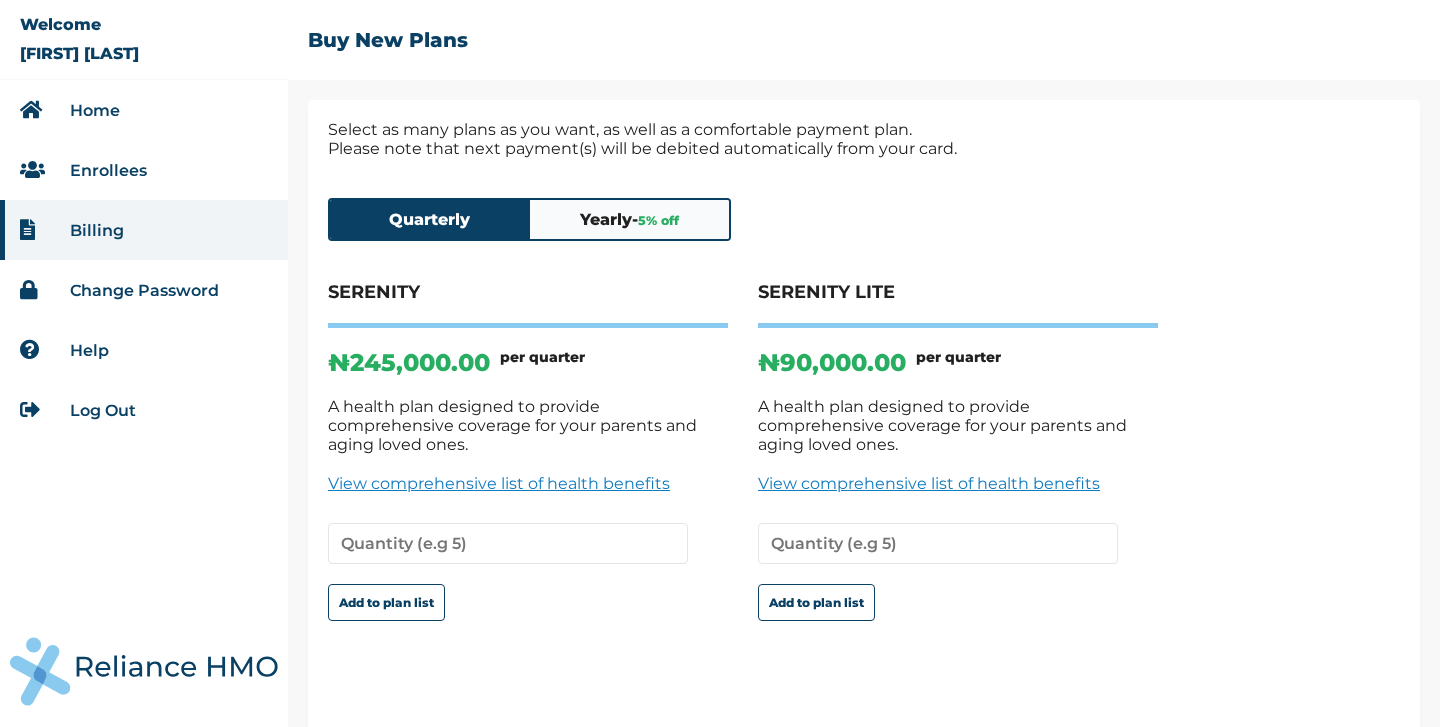 scroll, scrollTop: 14, scrollLeft: 0, axis: vertical 